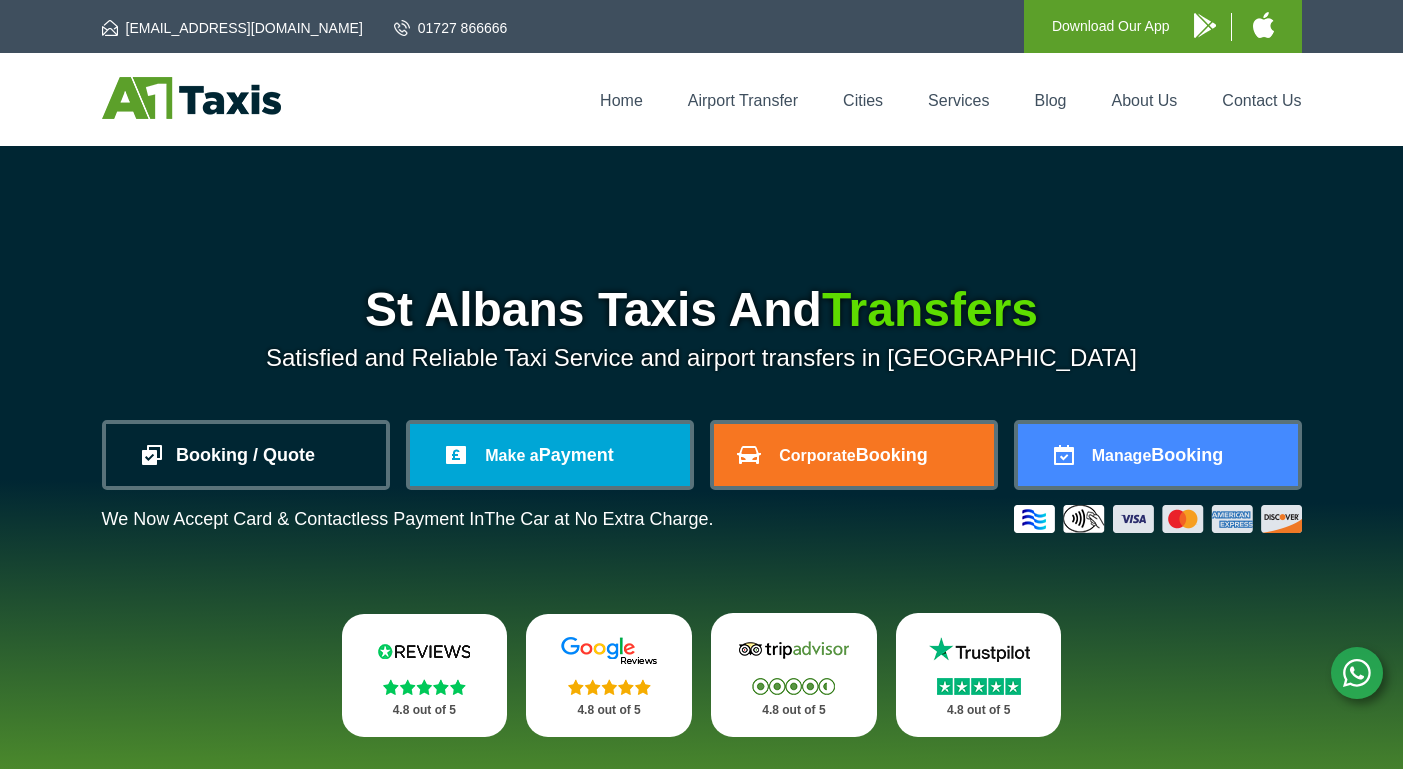 scroll, scrollTop: 0, scrollLeft: 0, axis: both 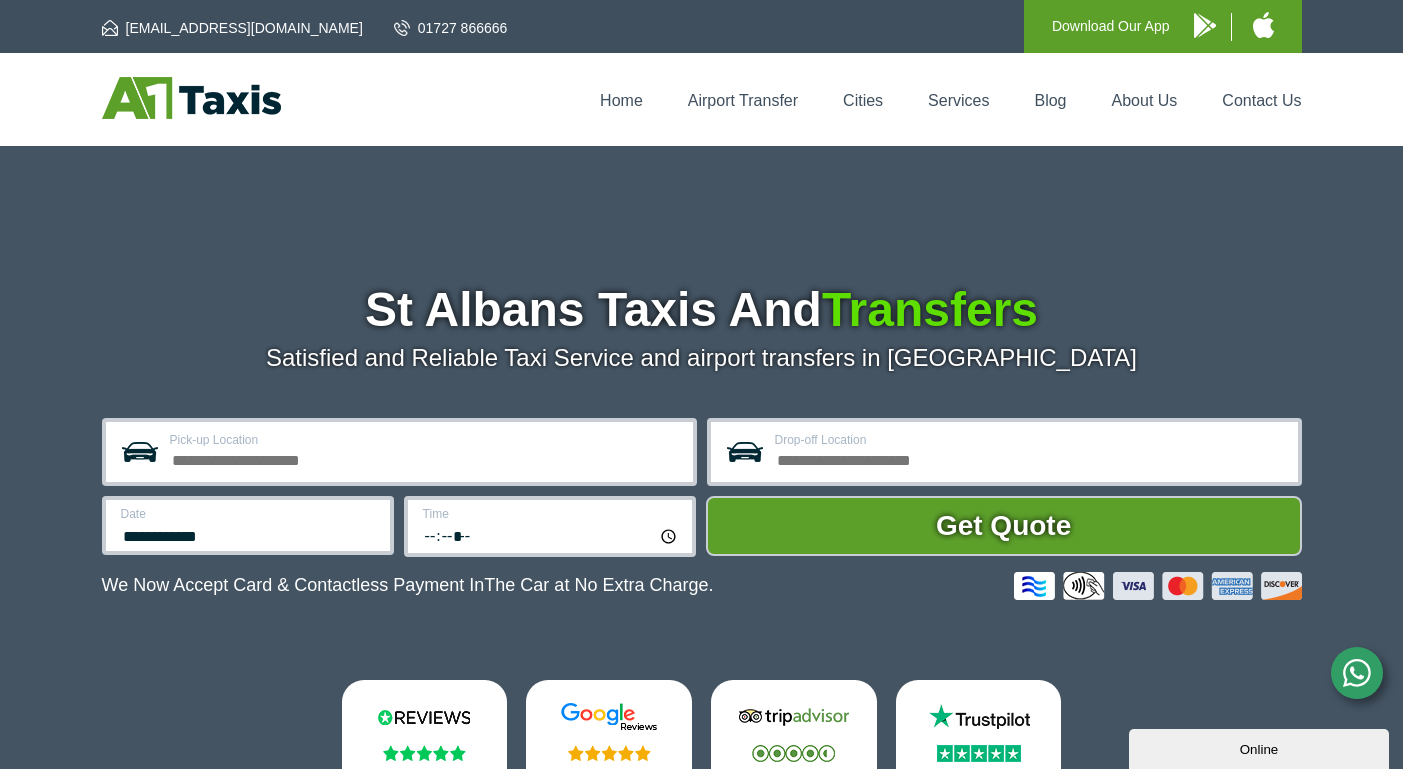click on "Pick-up Location" at bounding box center (425, 458) 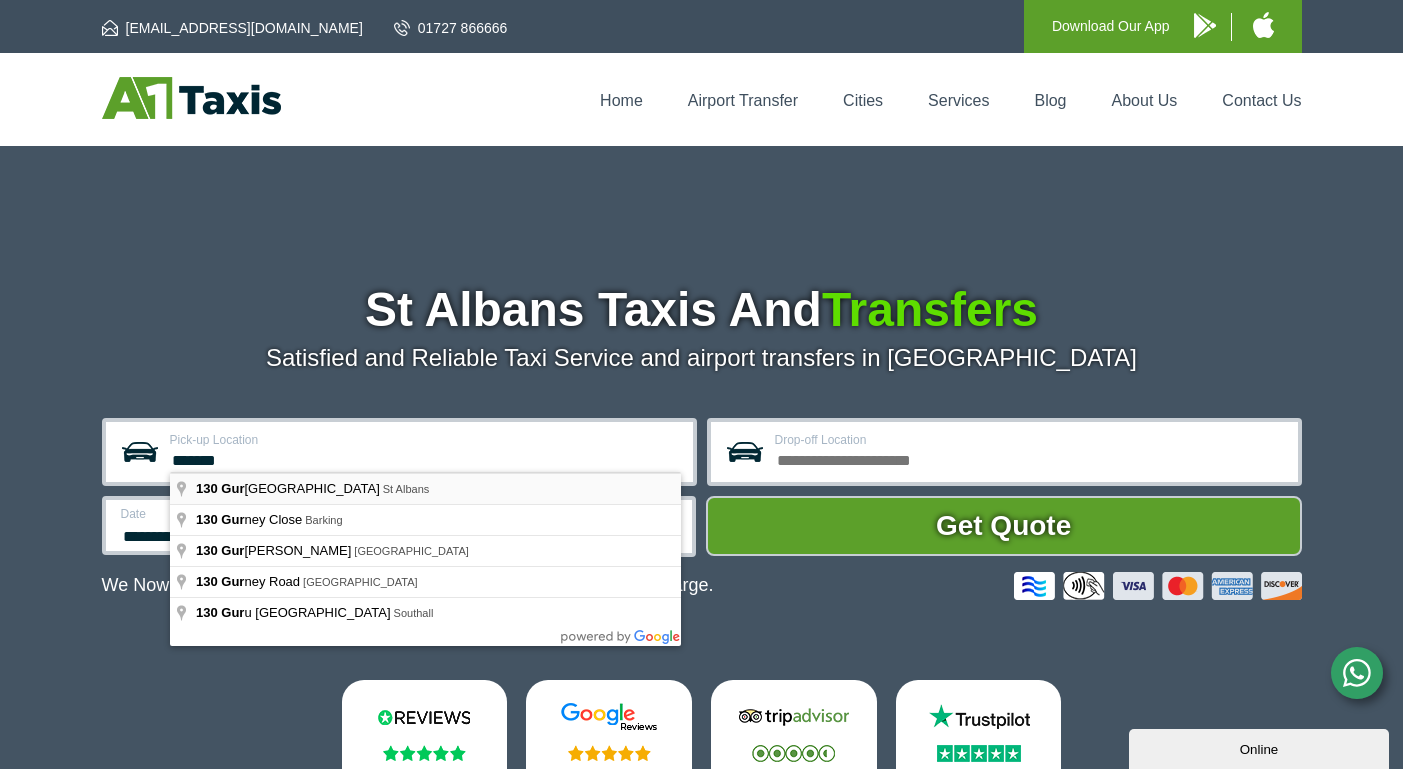 type on "**********" 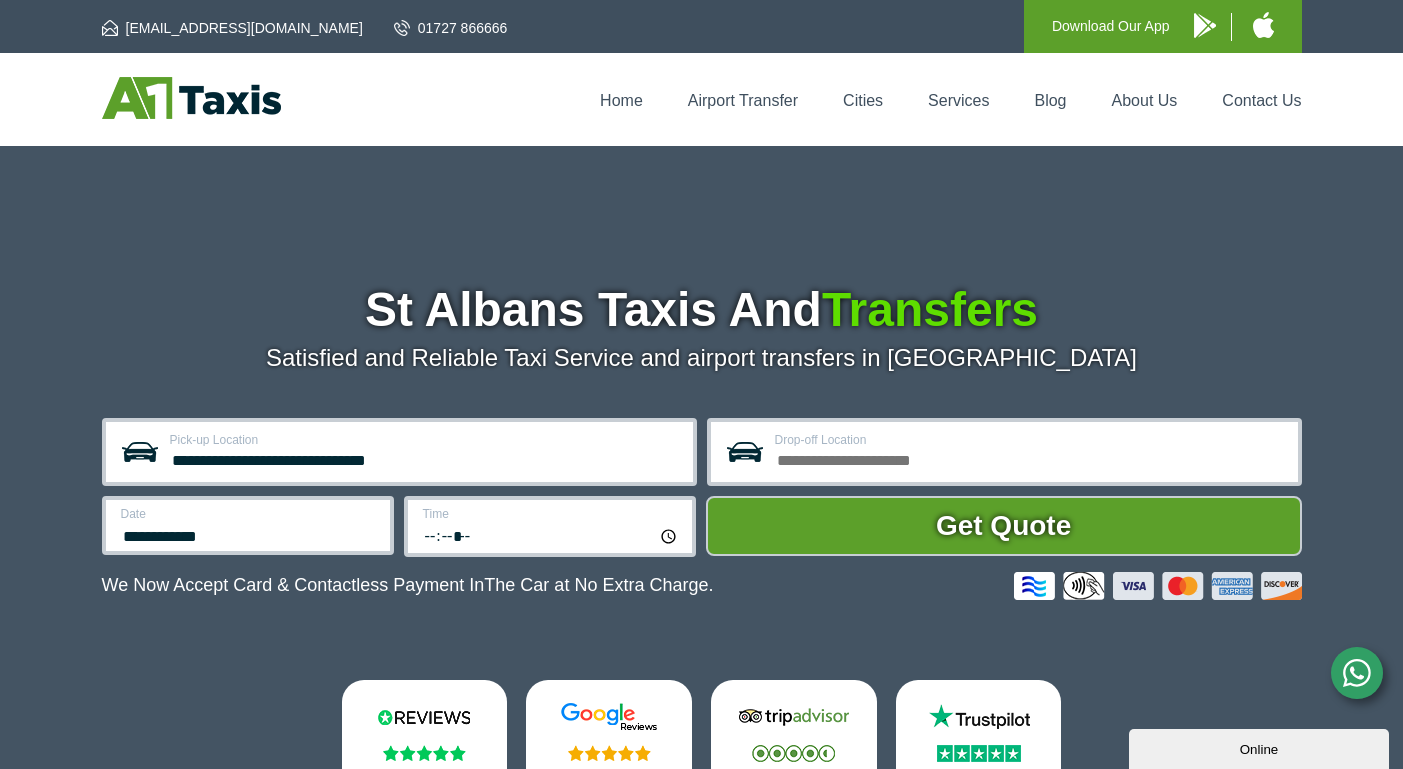click on "**********" at bounding box center [248, 525] 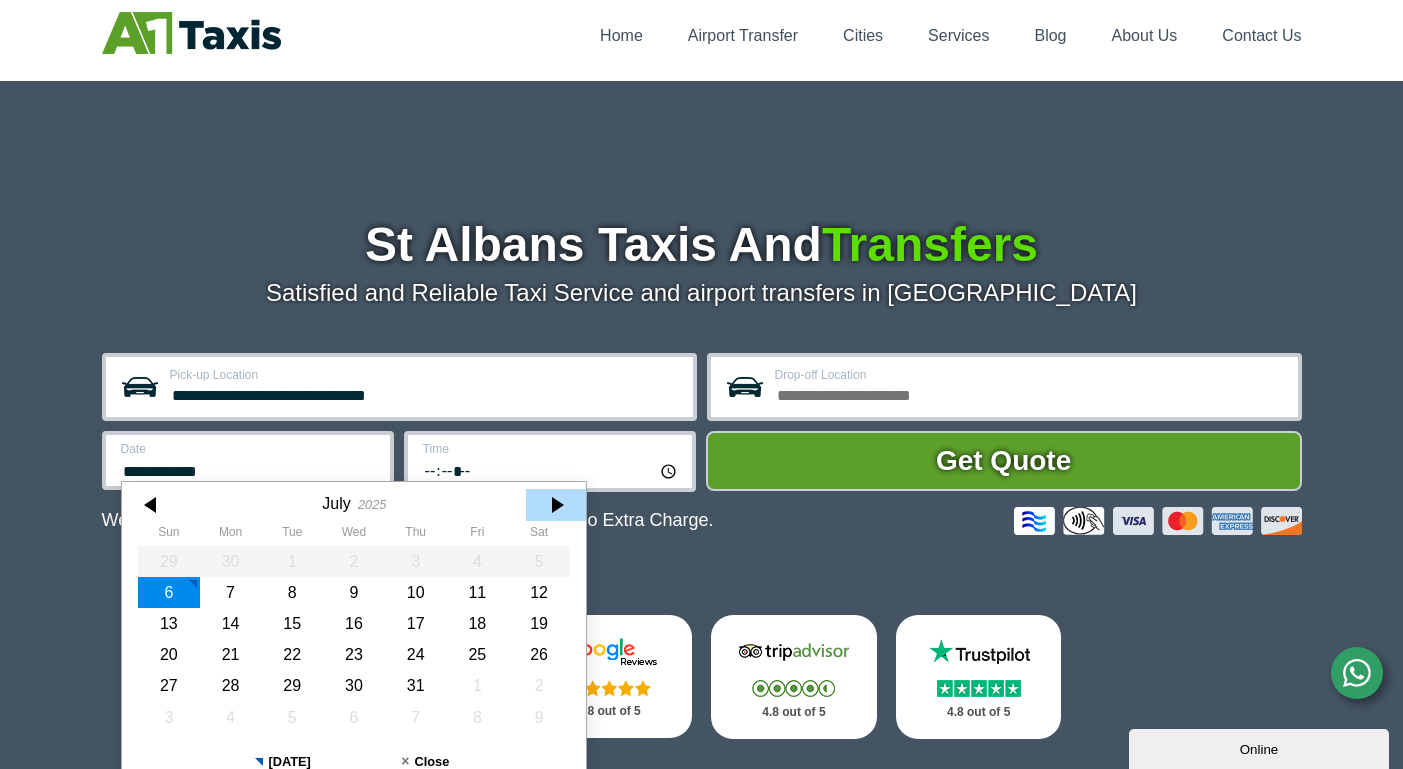 click at bounding box center [556, 505] 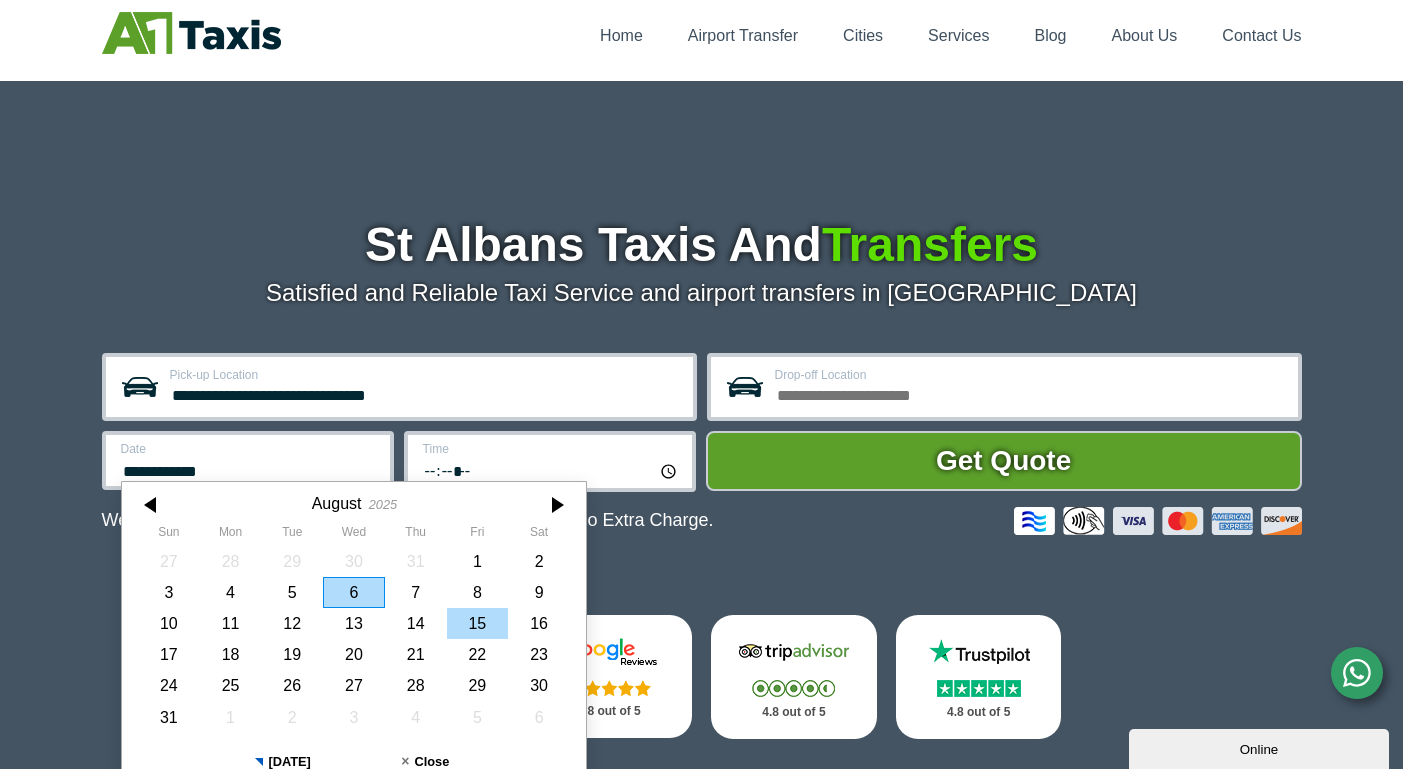 click on "15" at bounding box center (477, 623) 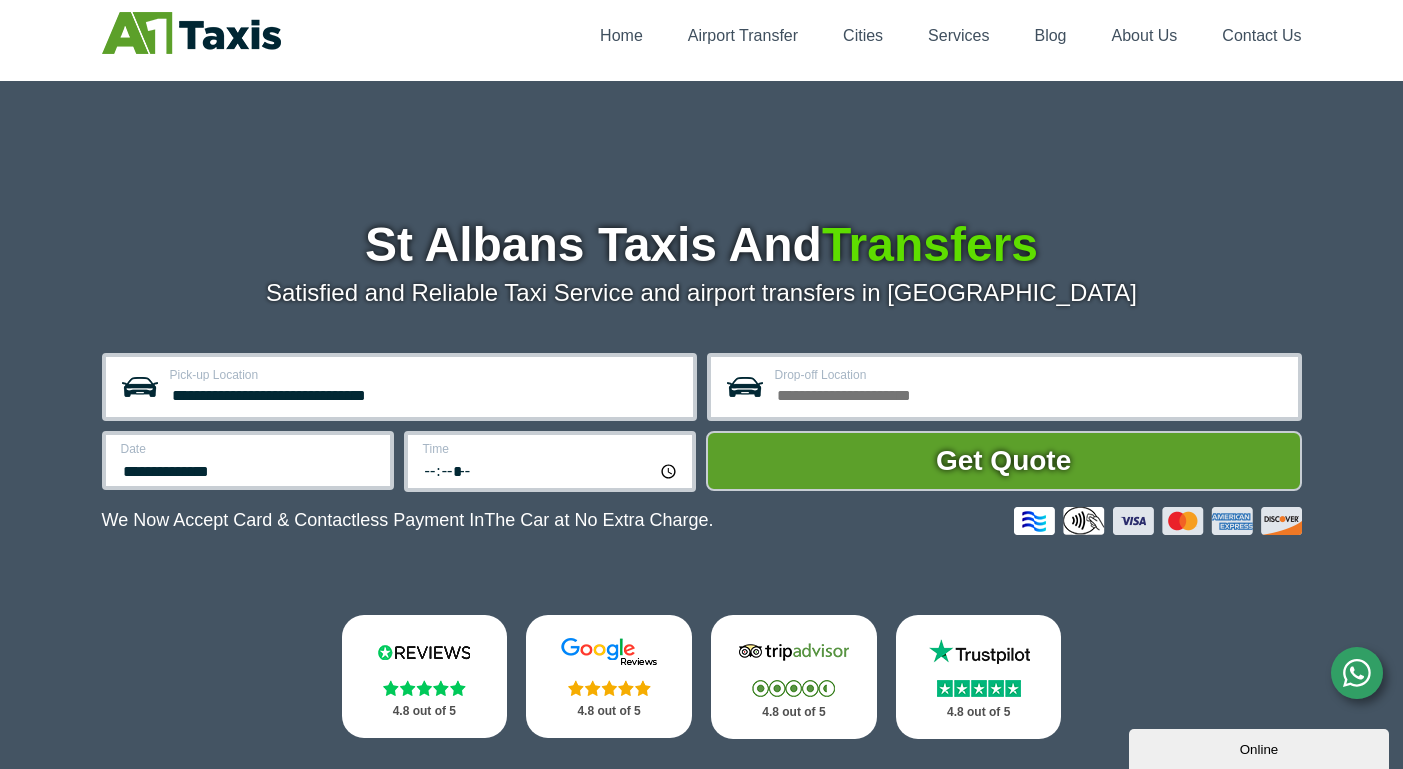 click on "*****" at bounding box center [551, 470] 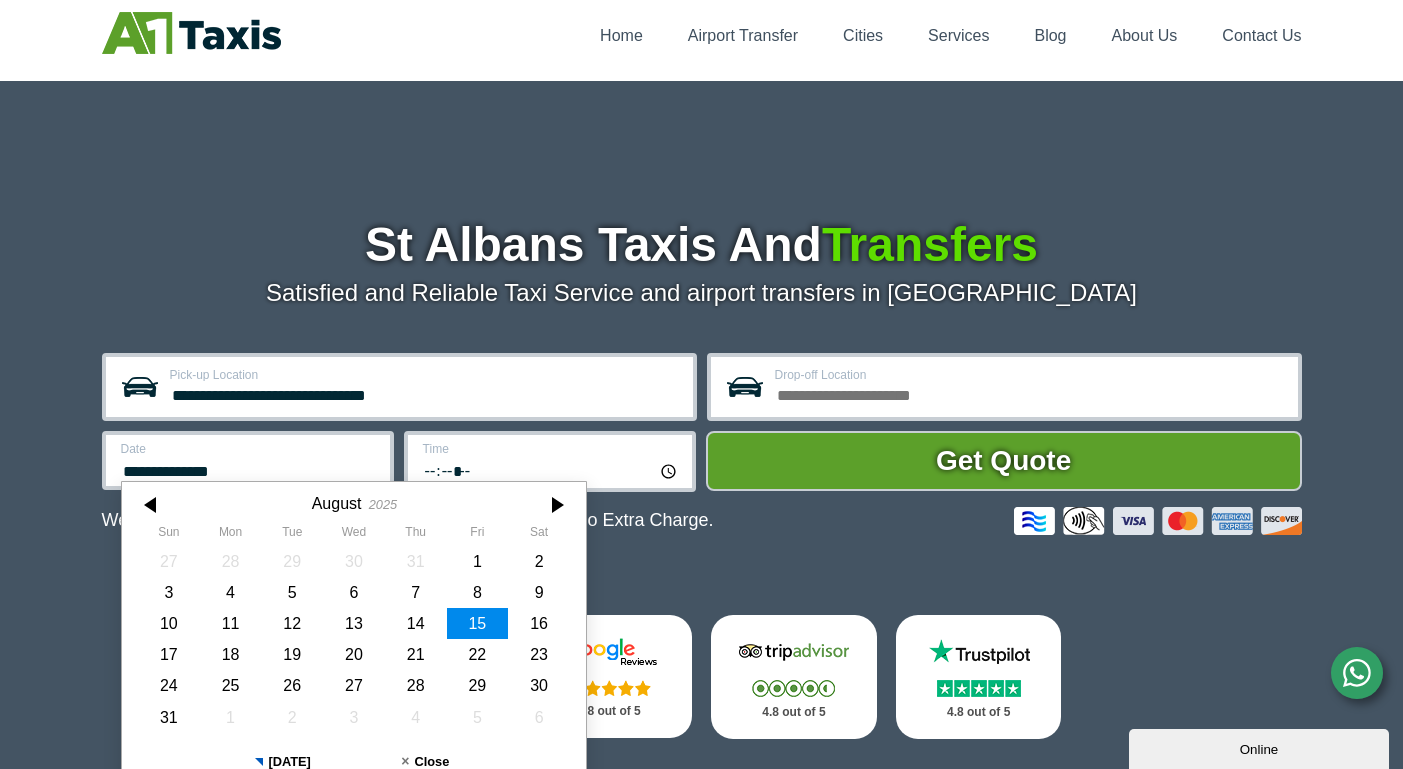 click on "*****" at bounding box center (551, 470) 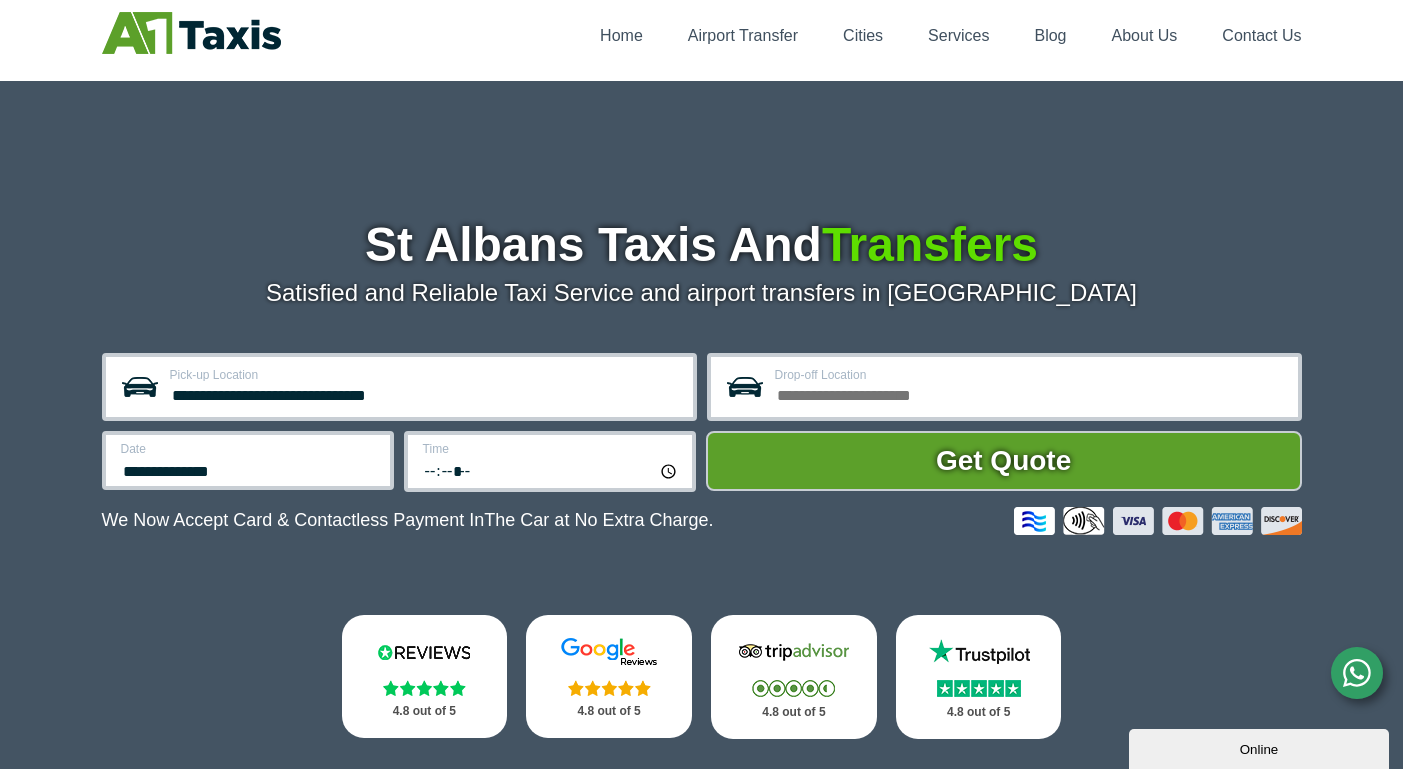 click on "*****" at bounding box center (551, 470) 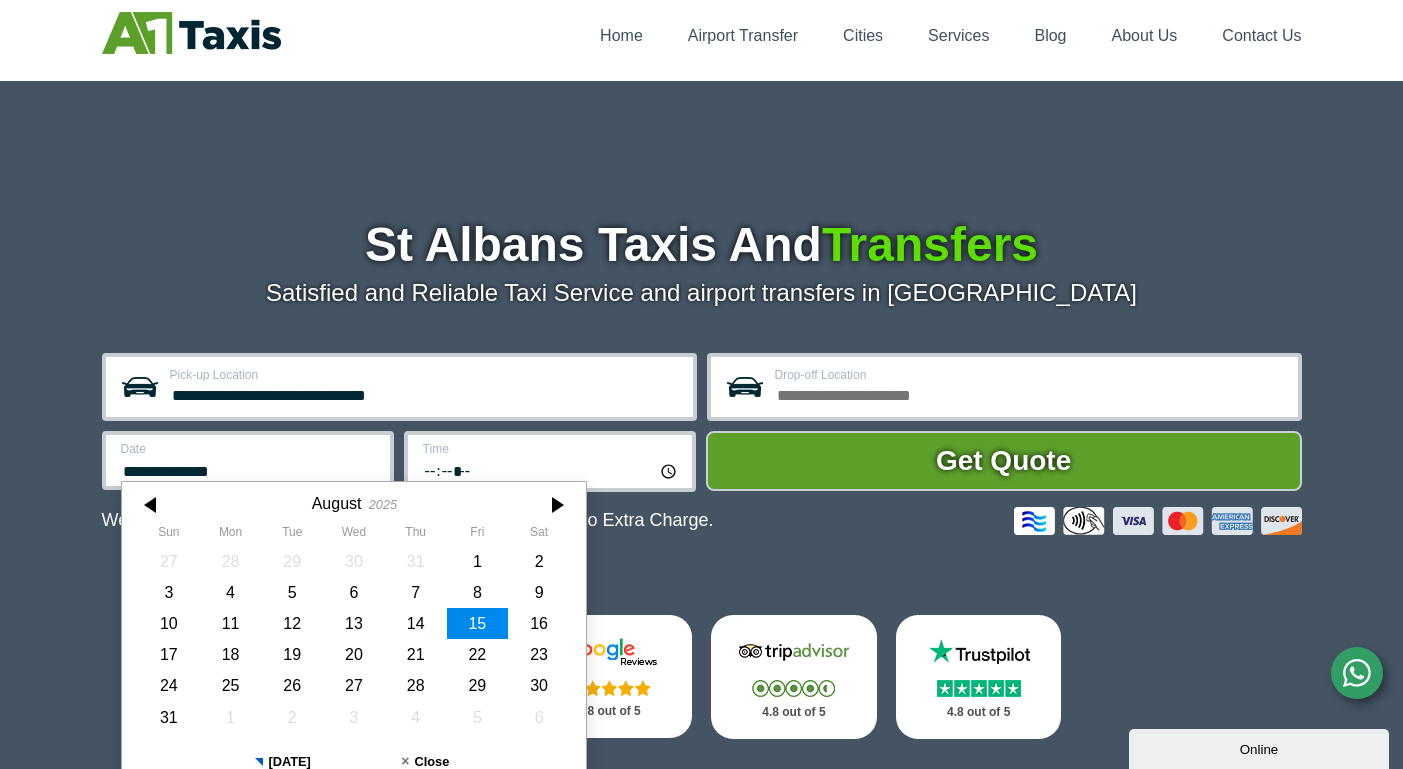 click on "**********" at bounding box center [249, 469] 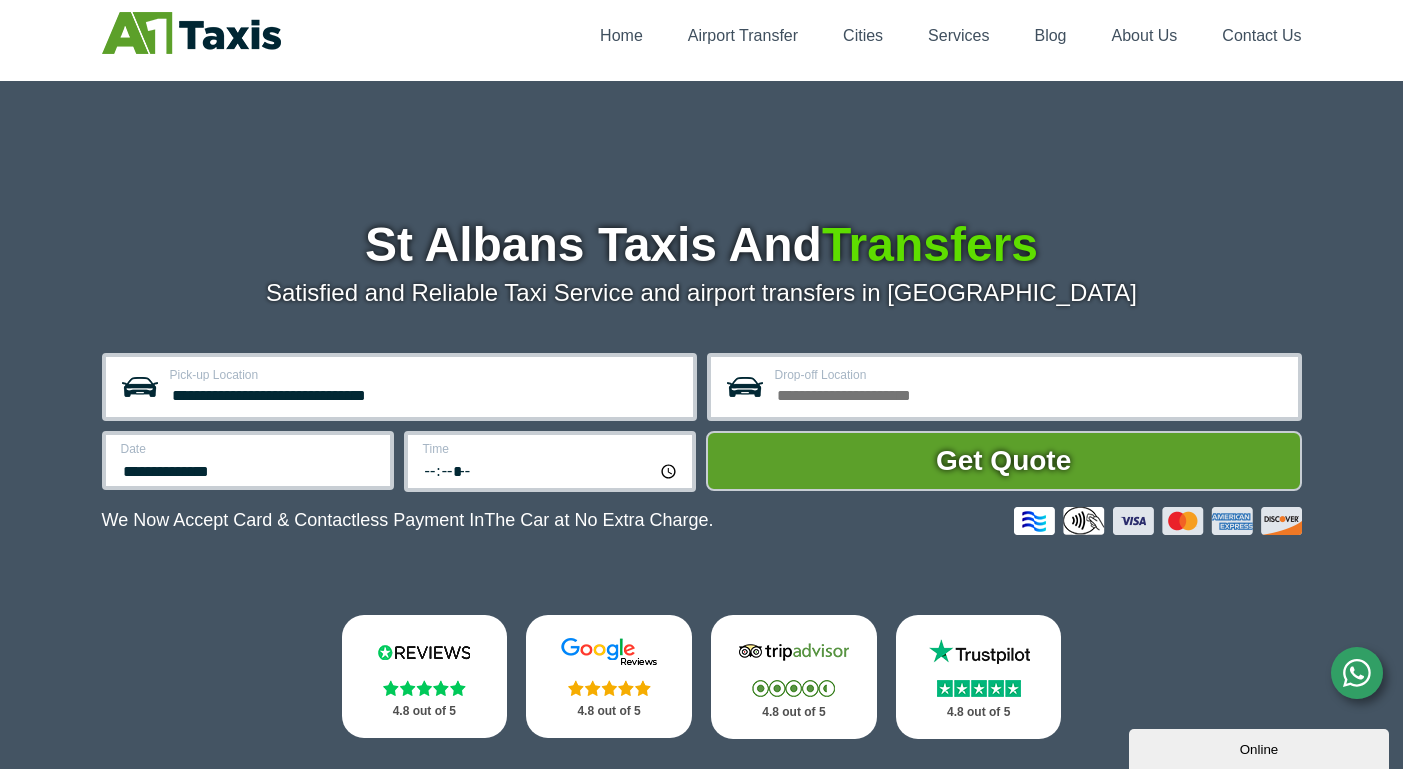 click on "Drop-off Location" at bounding box center [1030, 393] 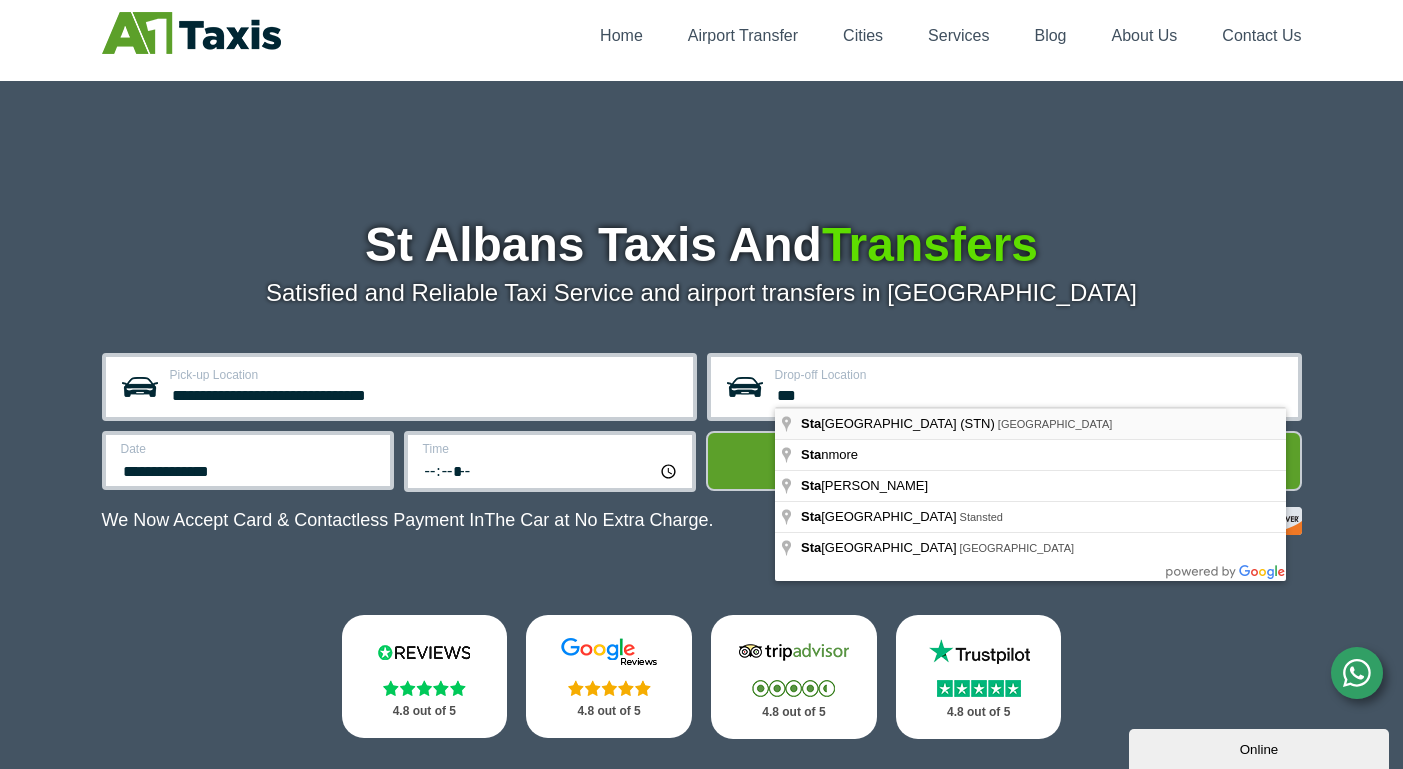 type on "**********" 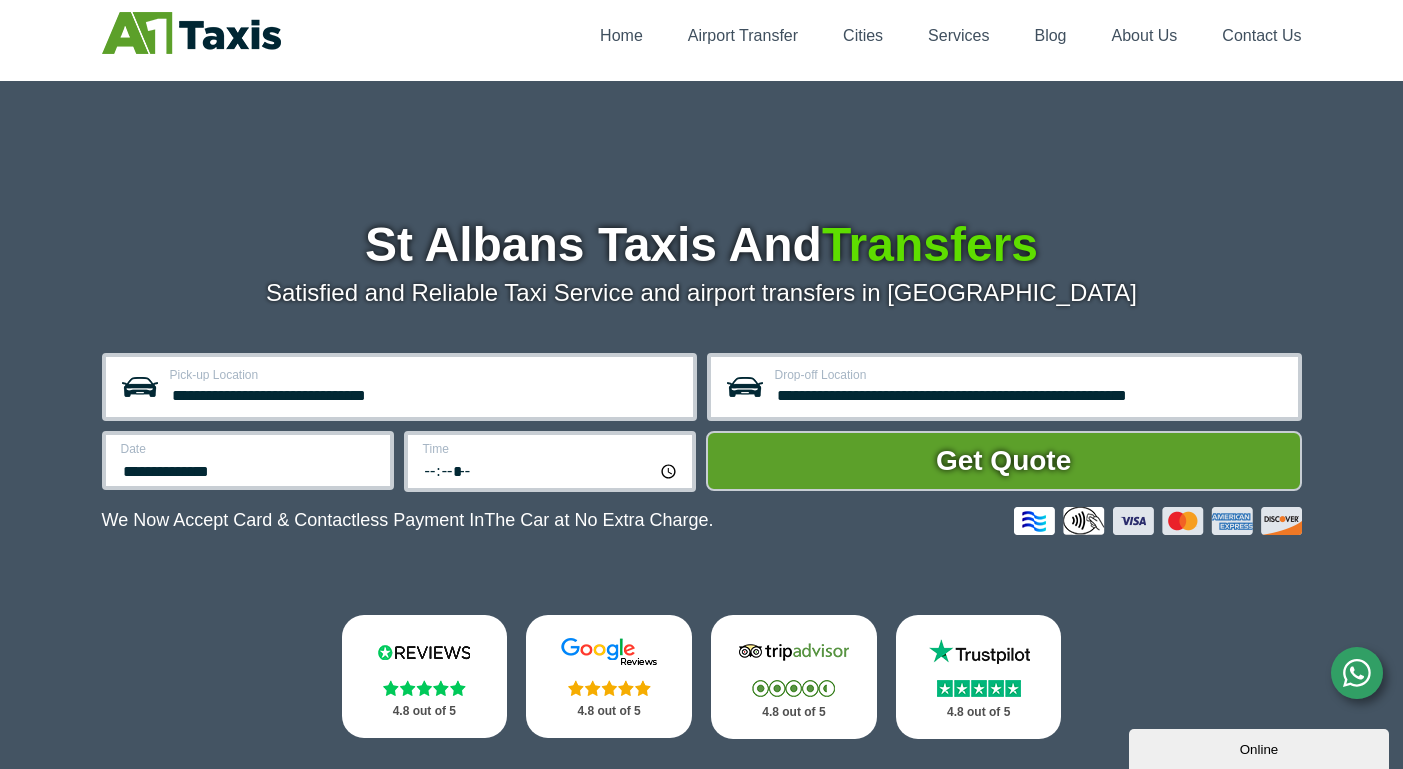 click on "*****" at bounding box center (551, 470) 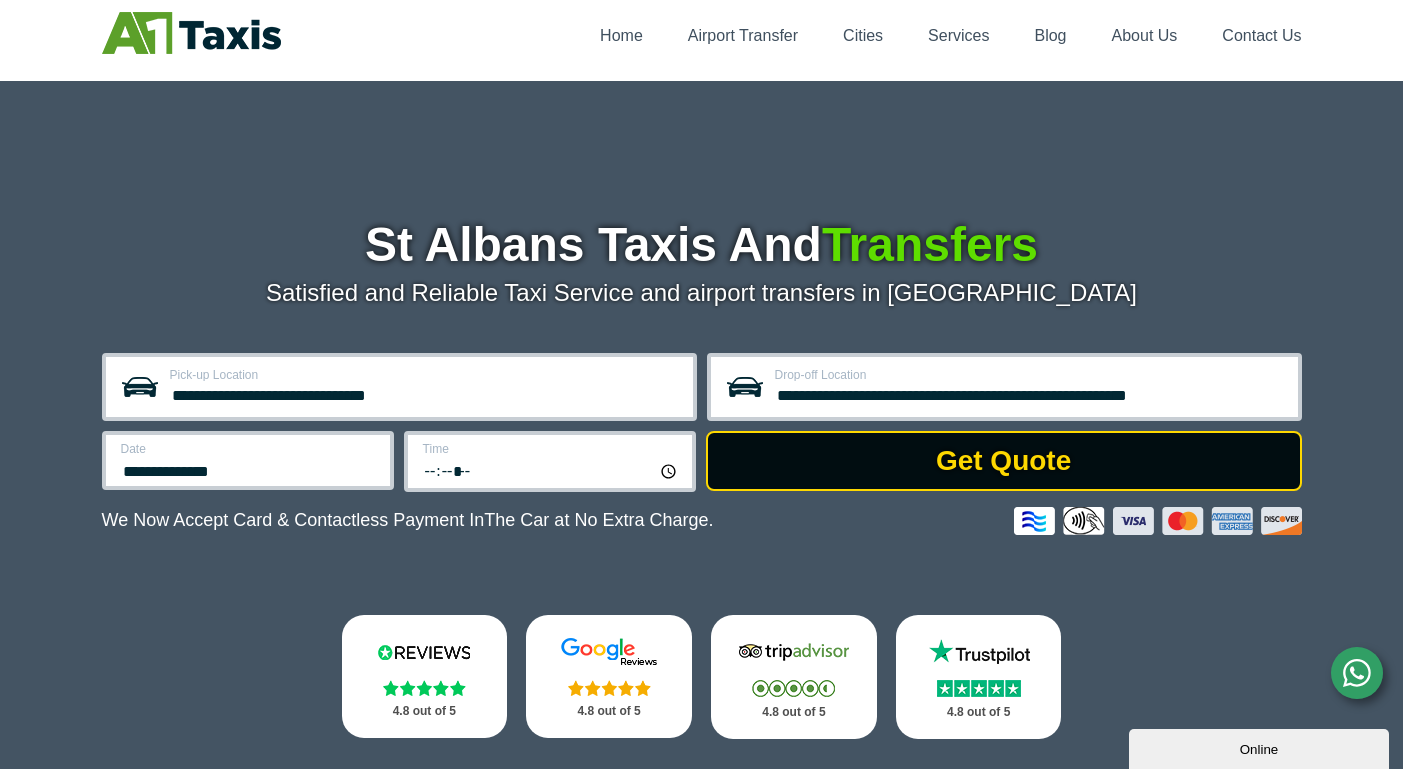 type on "*****" 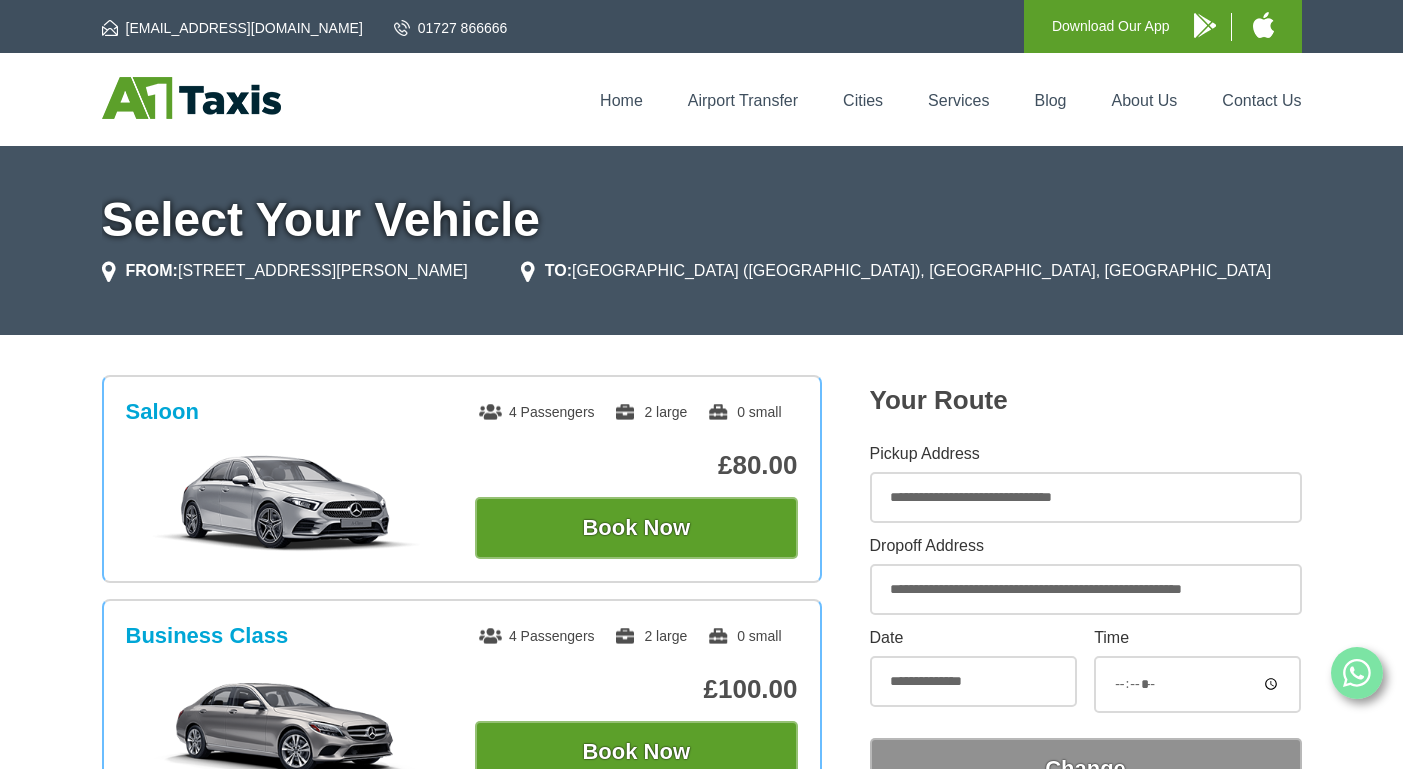 scroll, scrollTop: 0, scrollLeft: 0, axis: both 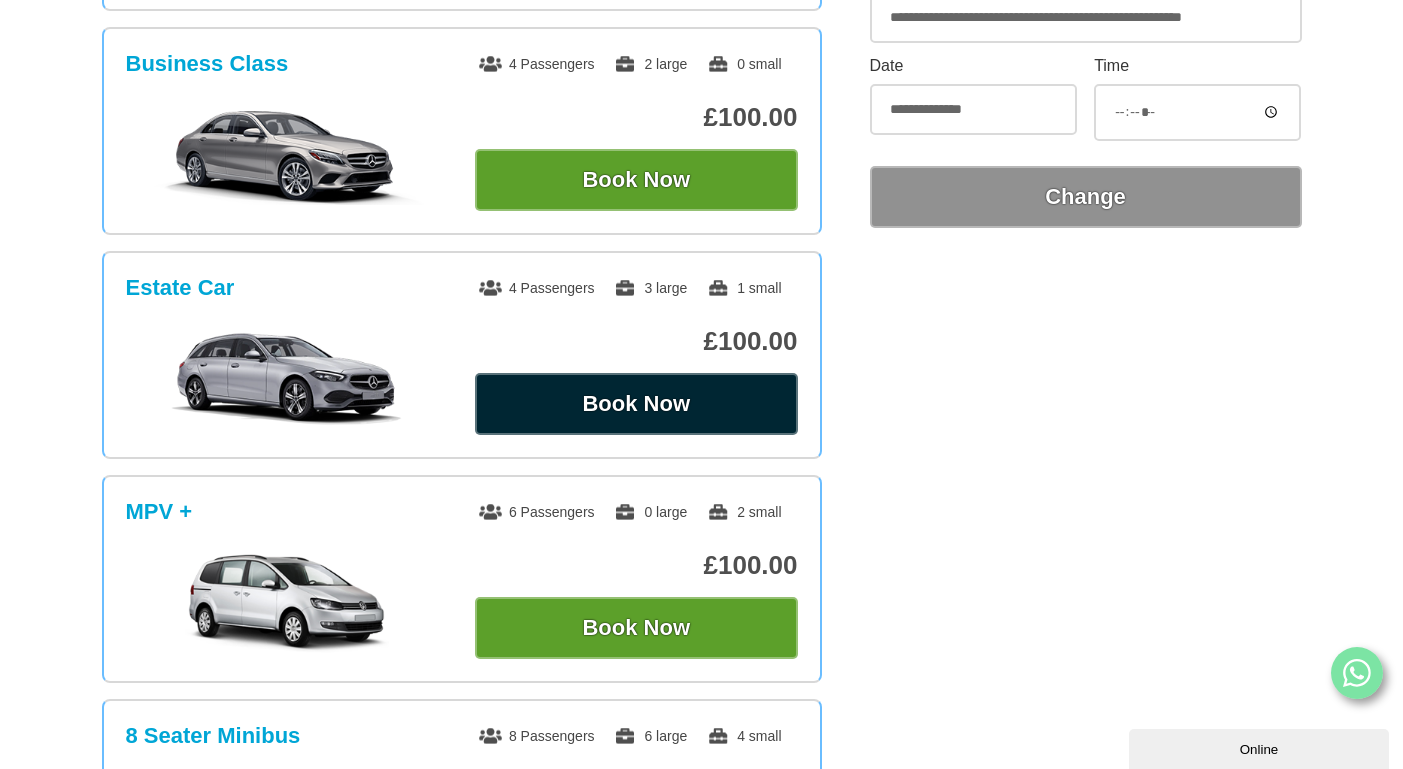 click on "Book Now" at bounding box center [636, 404] 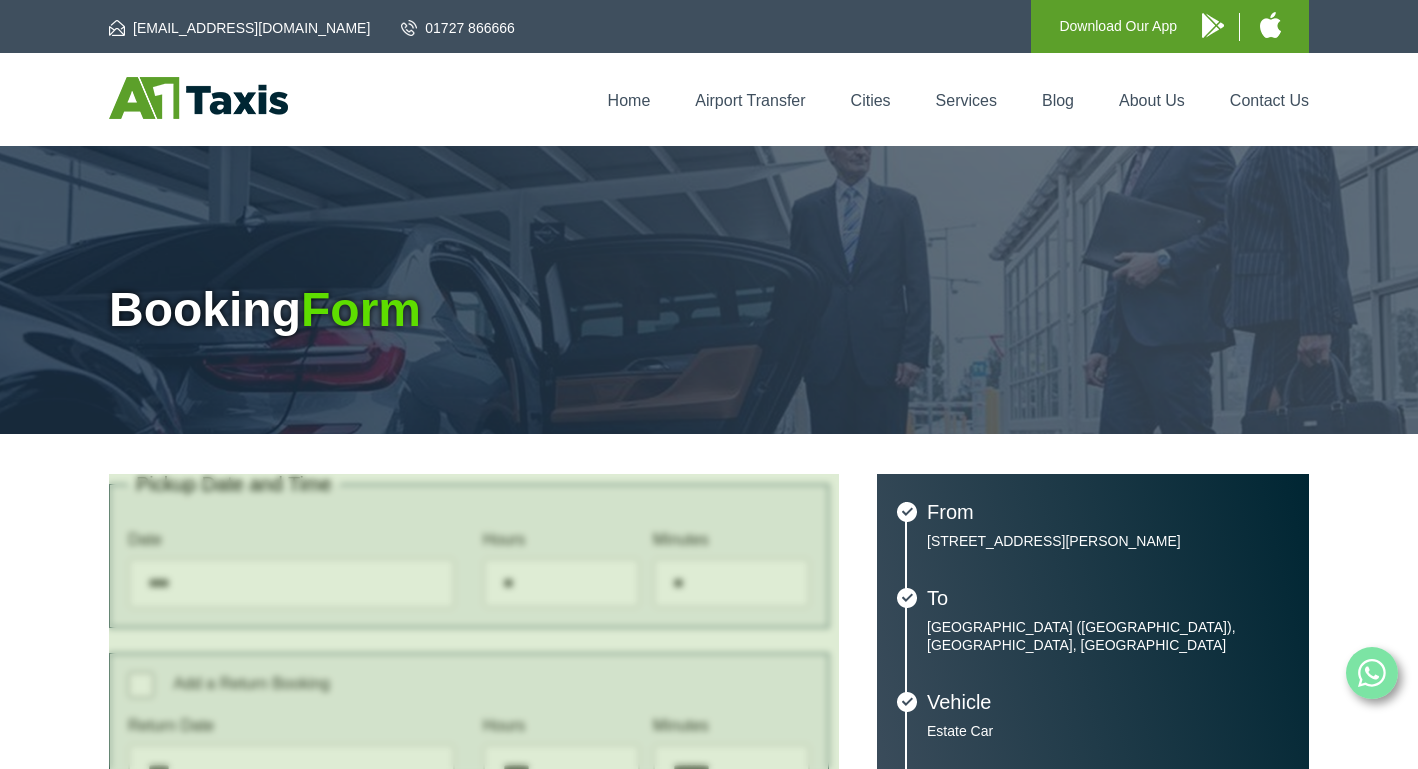 type on "**********" 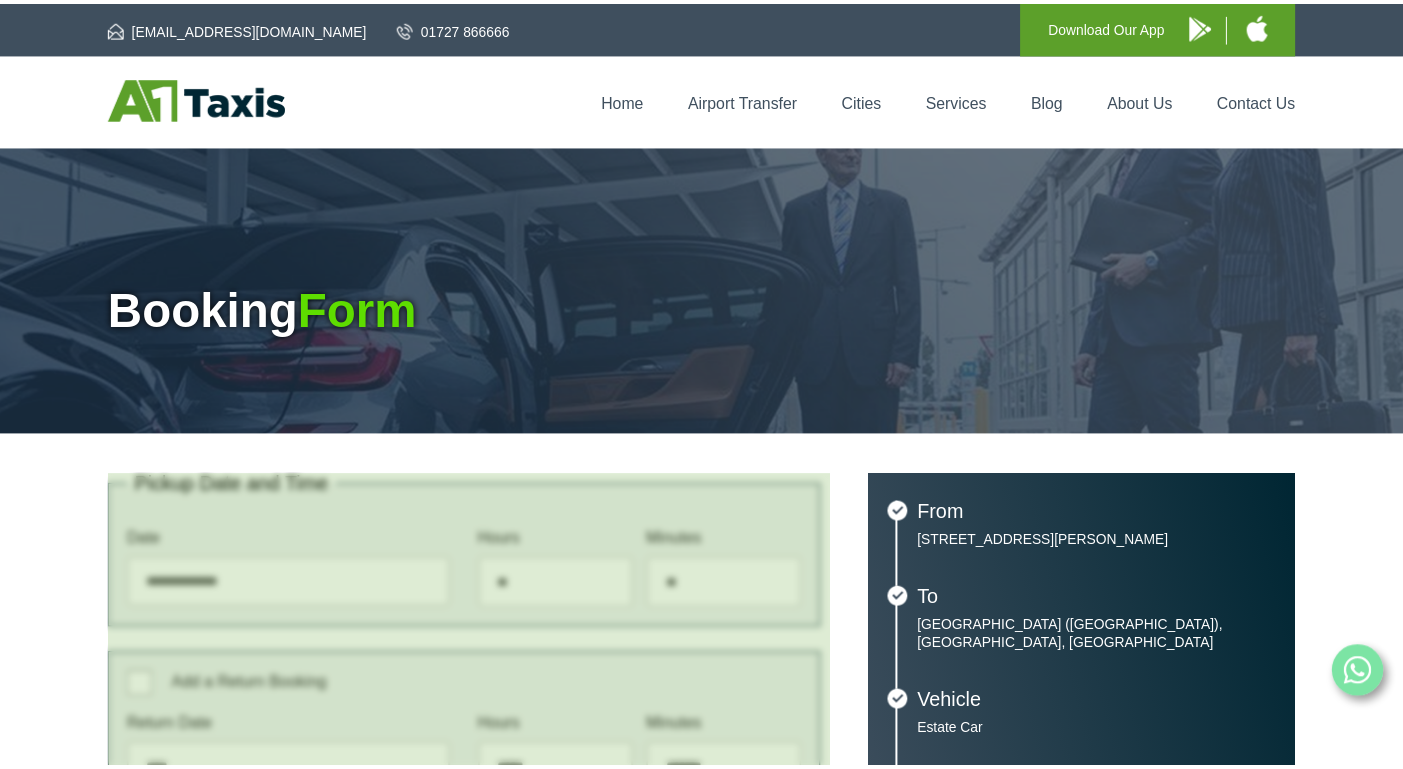 scroll, scrollTop: 0, scrollLeft: 0, axis: both 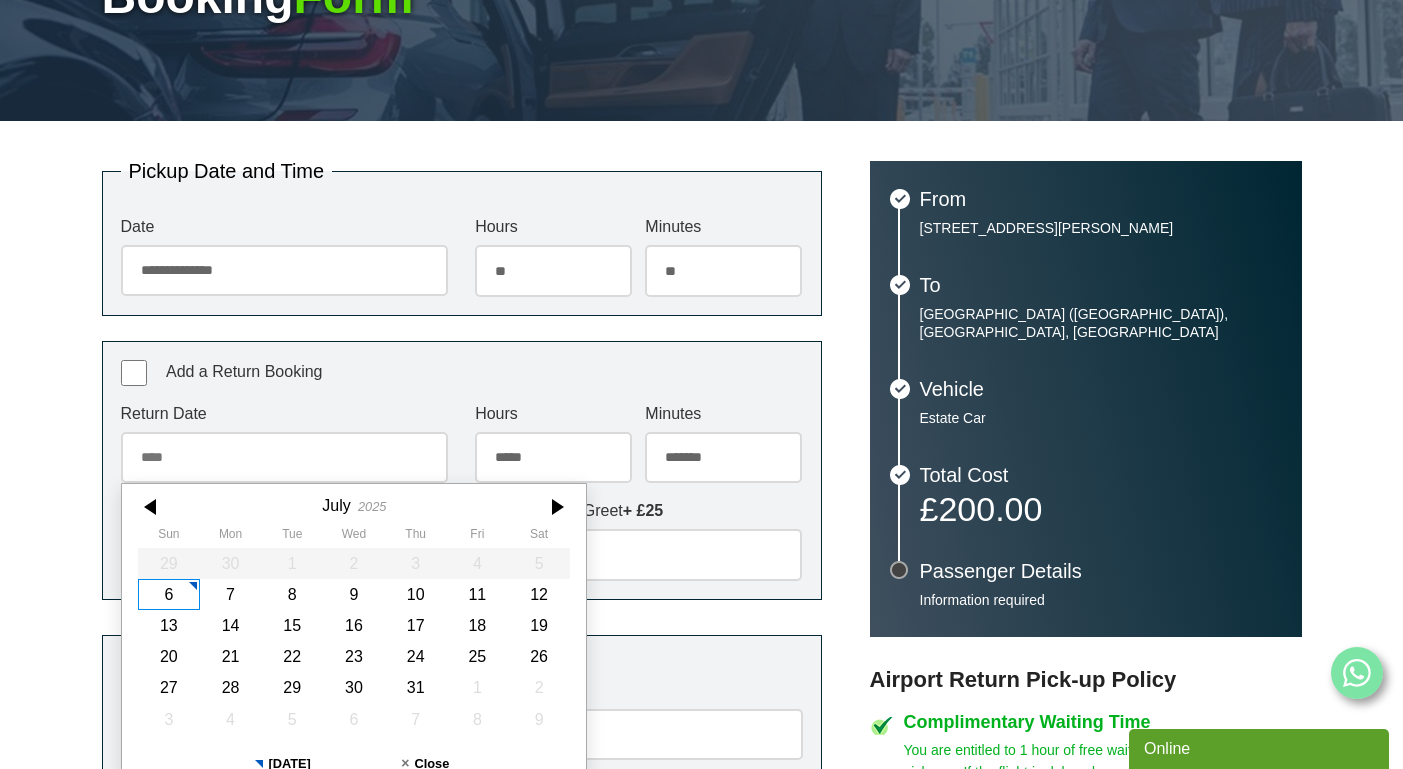 click on "Return Date
July 2025     Sun Mon Tue Wed Thu Fri Sat 29 30 1 2 3 4 5 6 7 8 9 10 11 12 13 14 15 16 17 18 19 20 21 22 23 24 25 26 27 28 29 30 31 1 2 3 4 5 6 7 8 9 Today Close" at bounding box center [284, 444] 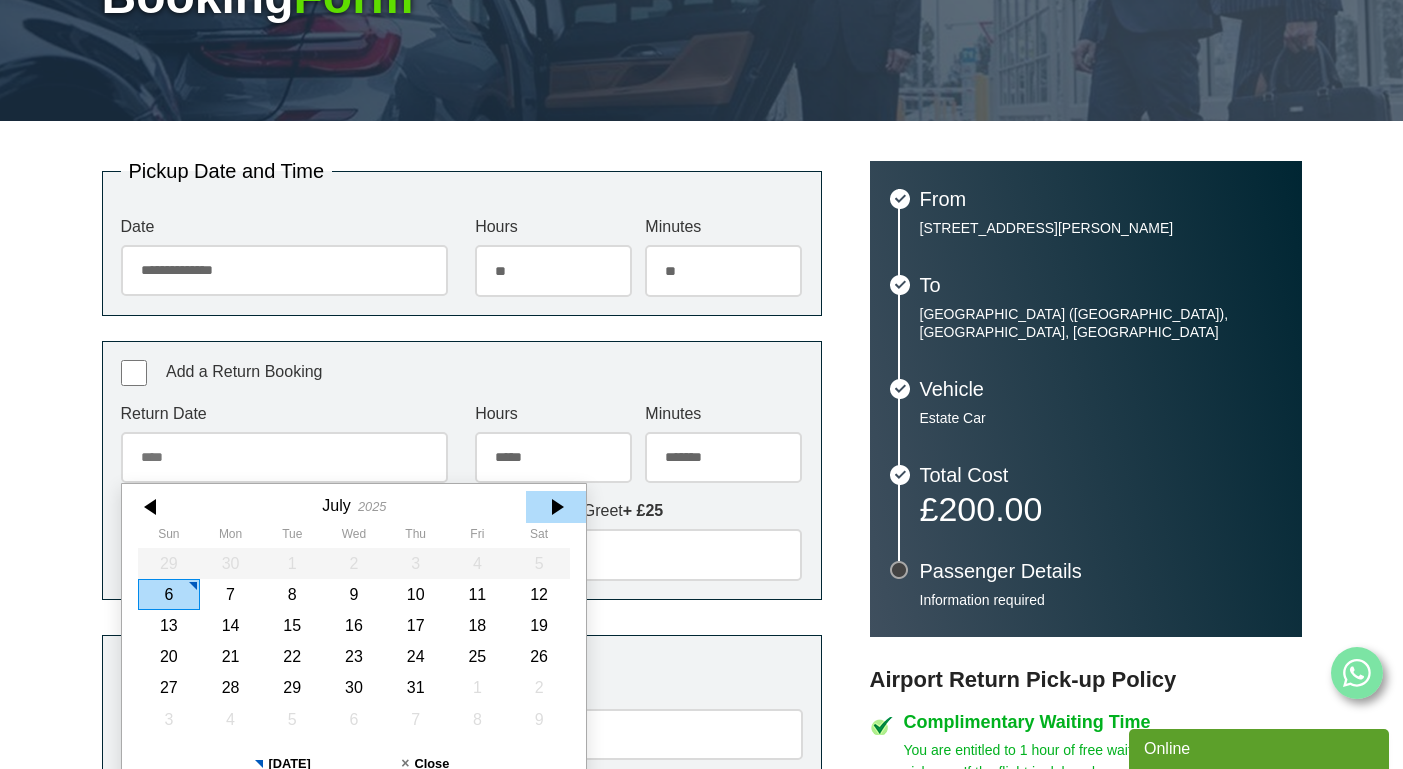 click at bounding box center [556, 506] 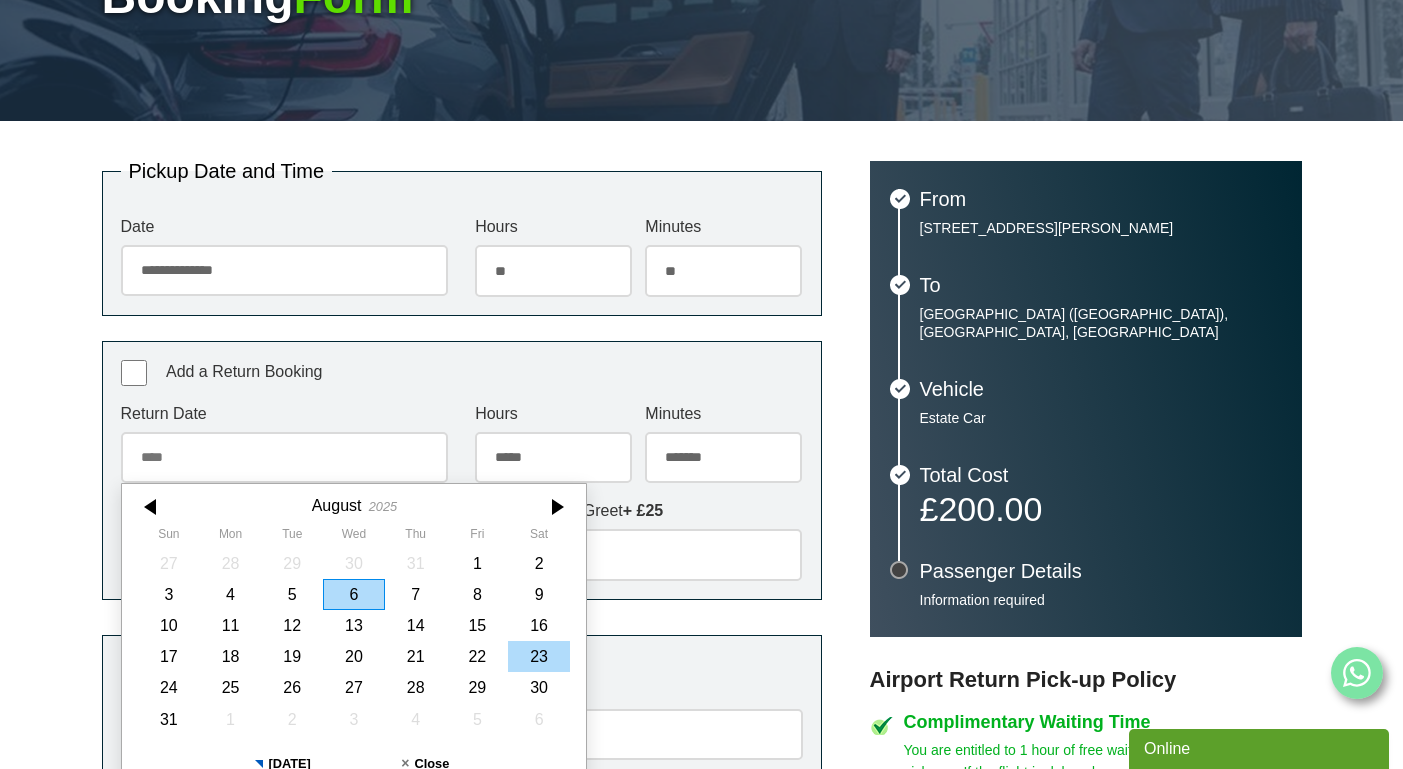 click on "23" at bounding box center [539, 656] 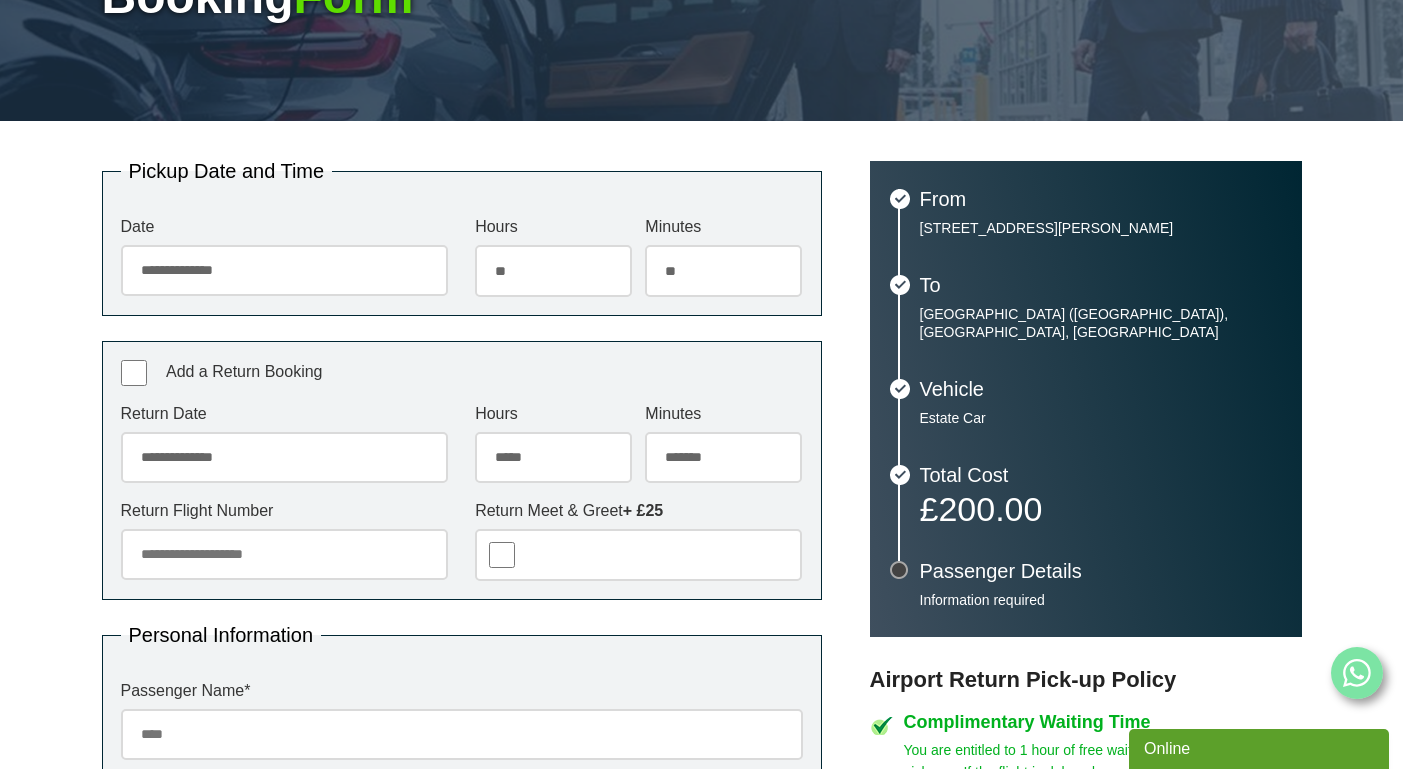 click on "*****
**
**
**
**
**
**
** ** ** ** ** ** ** ** ** ** ** ** ** ** ** ** ** **" at bounding box center [553, 458] 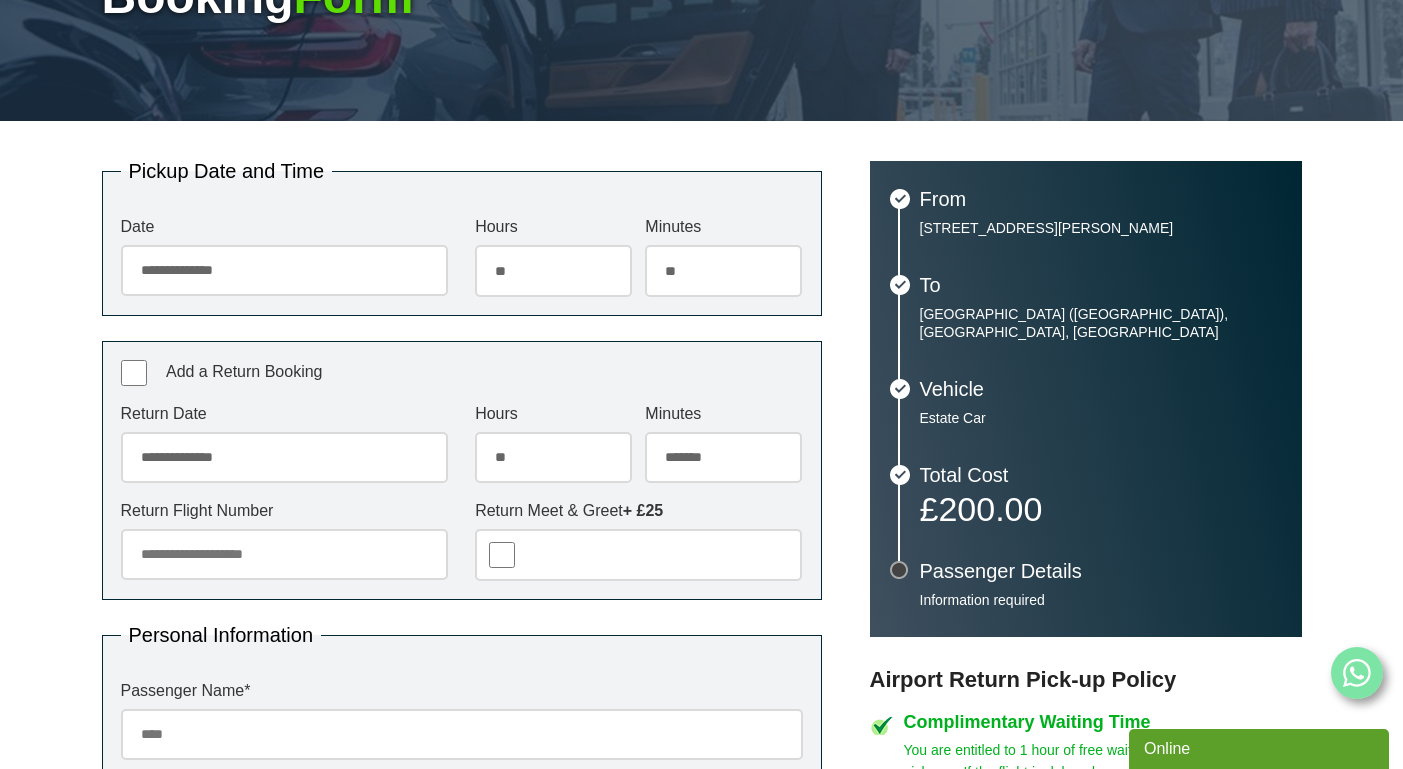 click on "*******
**
**
**
**
**
**
** ** ** ** ** ** ** ** ** ** ** ** ** ** ** ** ** ** ** ** ** ** ** ** ** ** **" at bounding box center (723, 458) 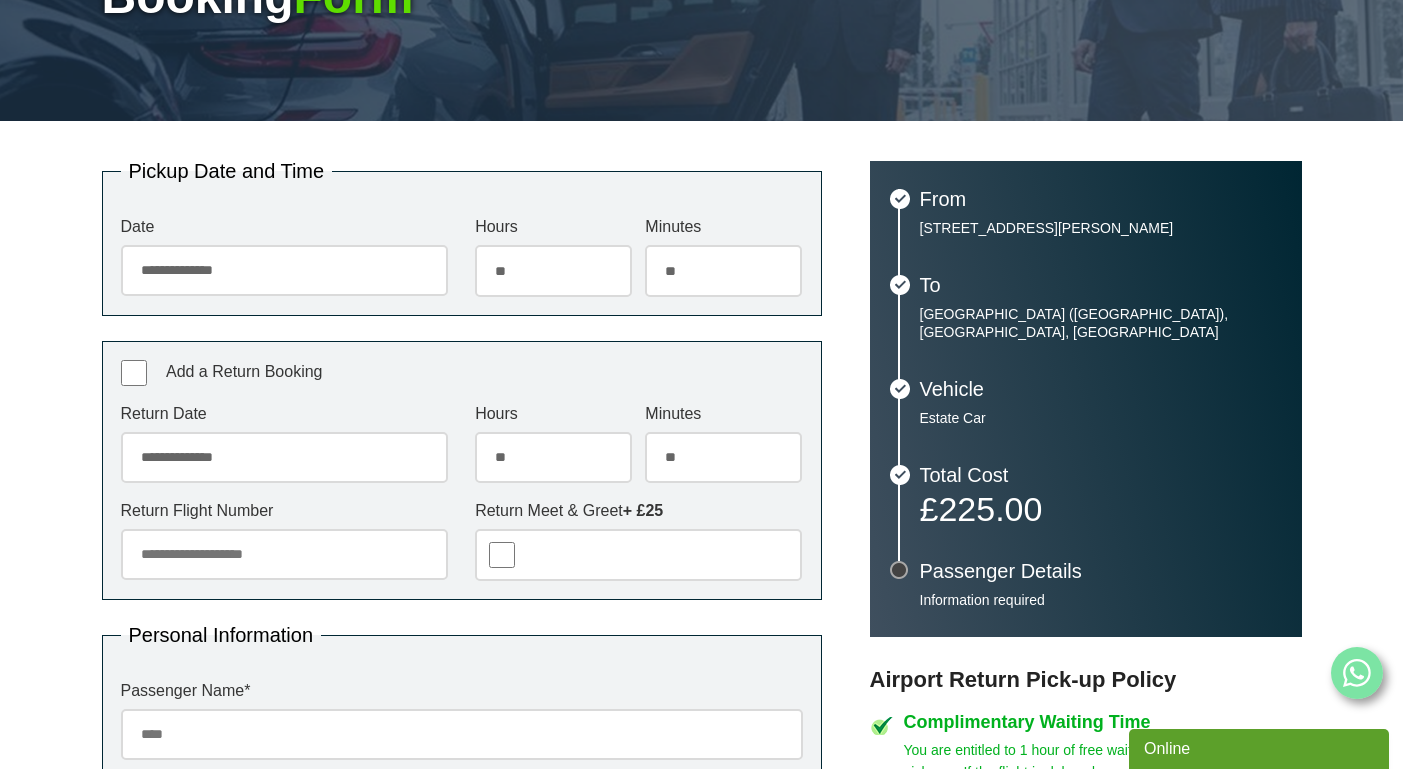 click on "Return Flight Number" at bounding box center [284, 554] 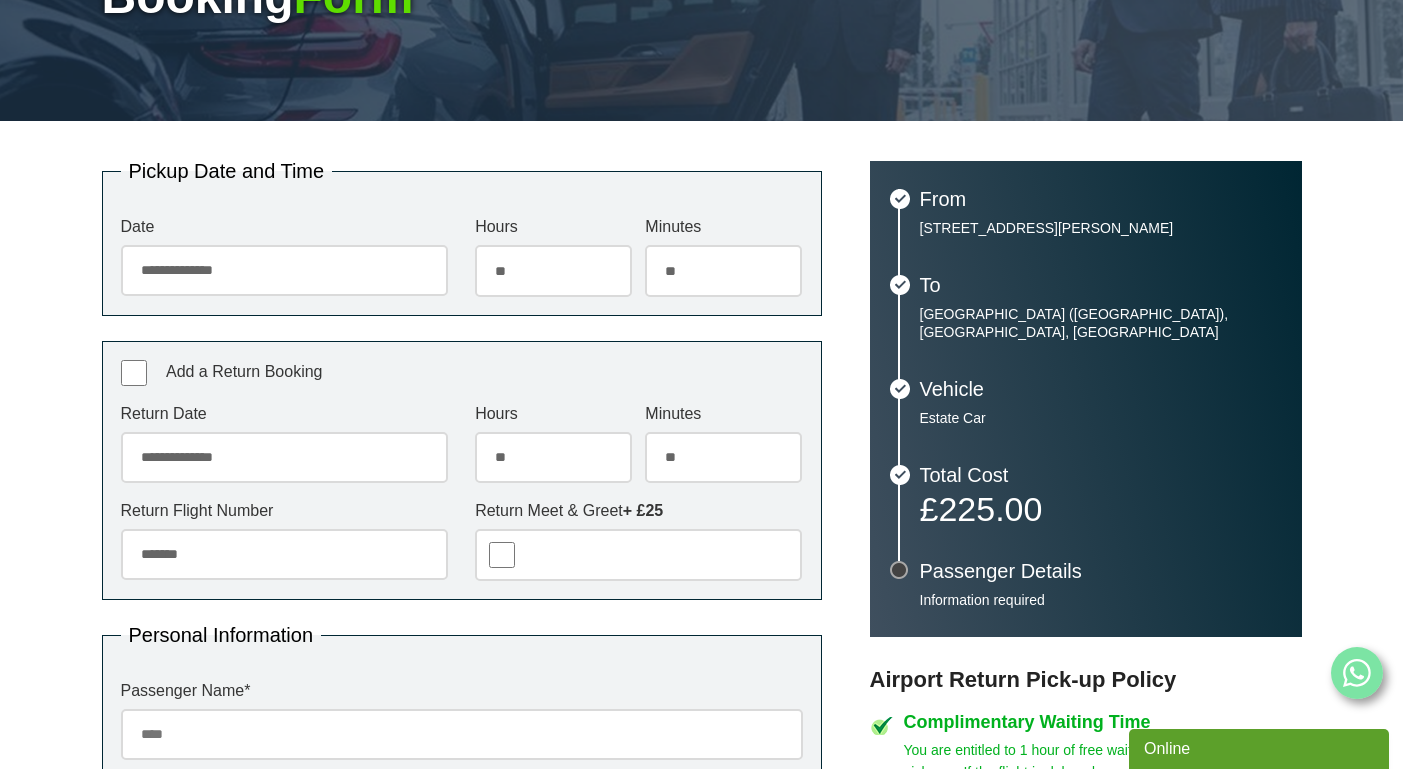 type on "******" 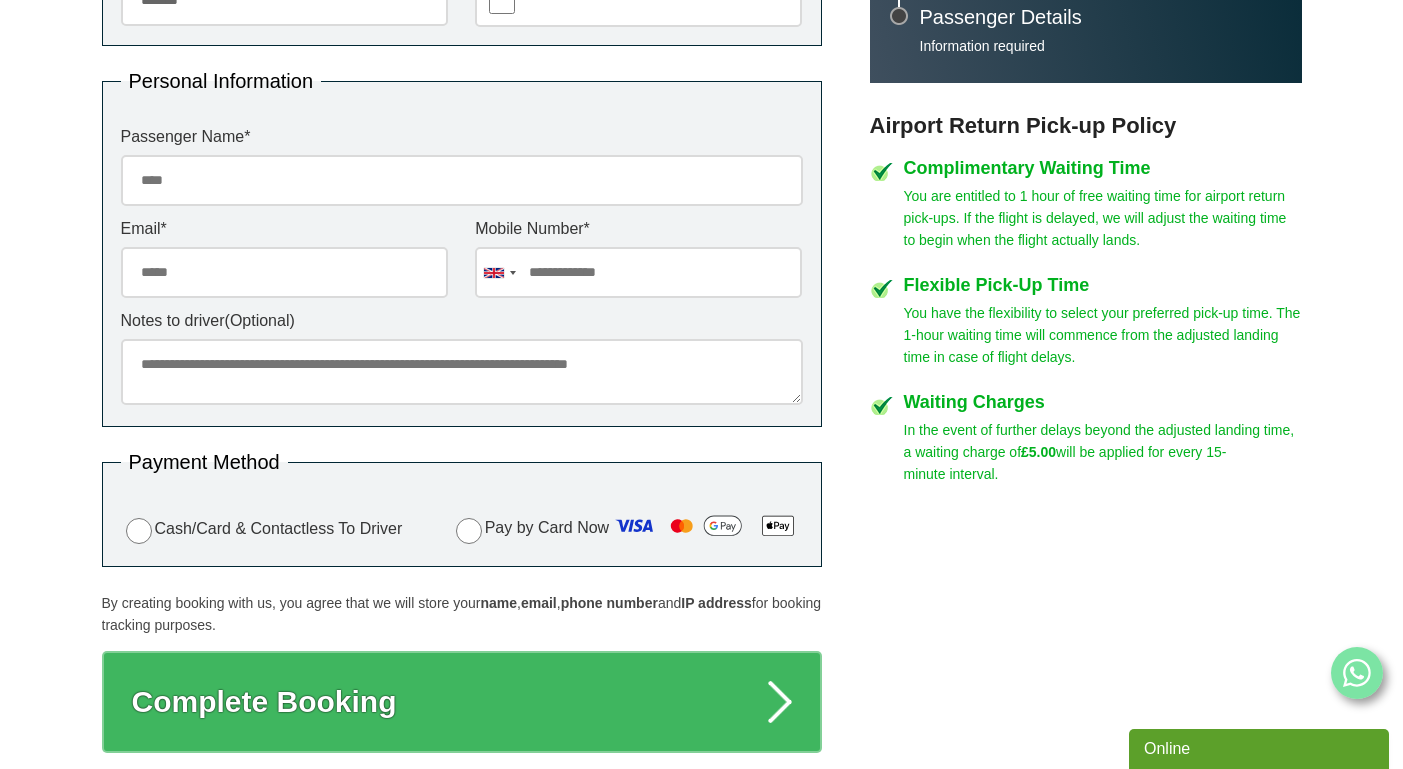 scroll, scrollTop: 868, scrollLeft: 0, axis: vertical 